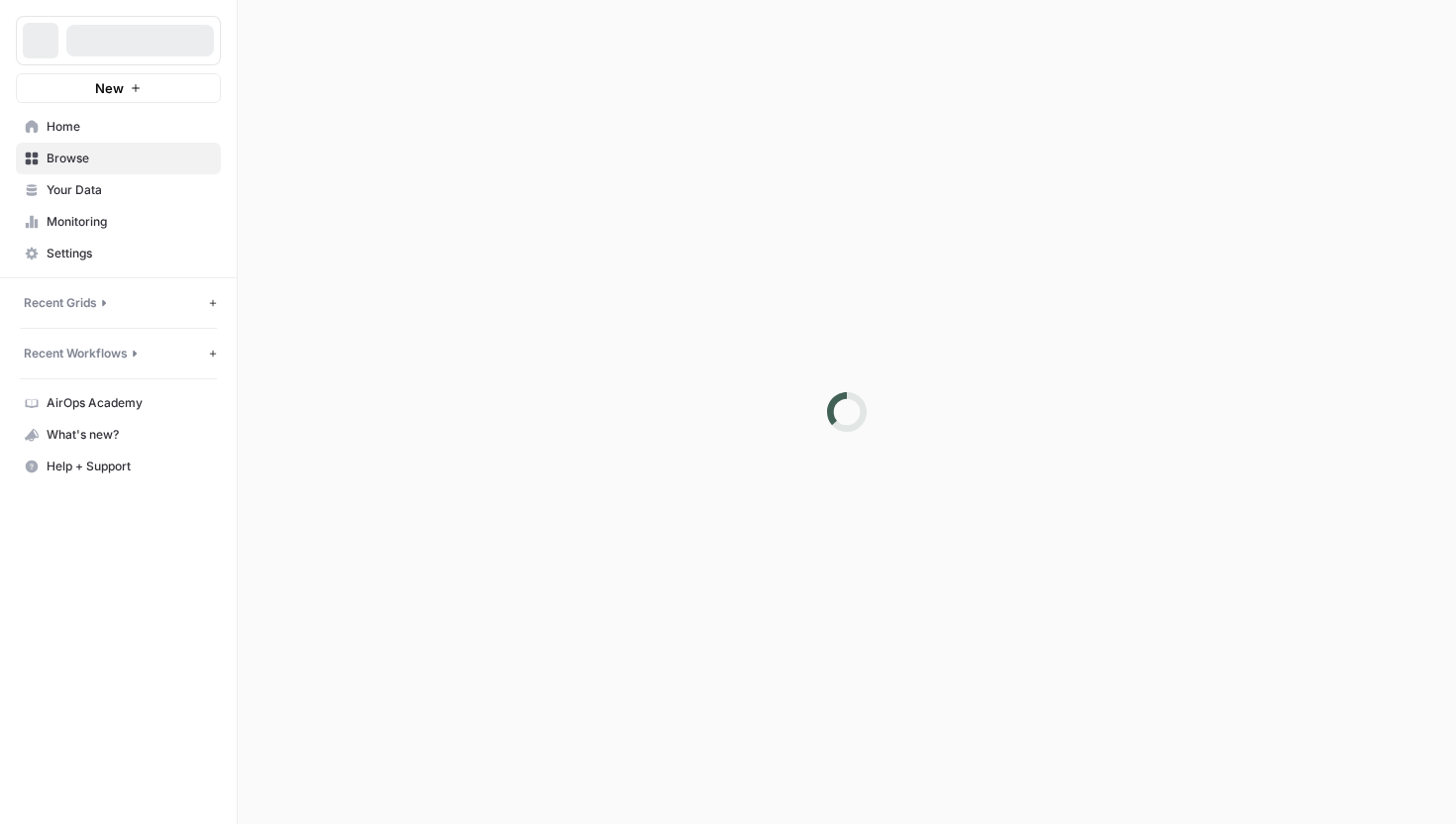 scroll, scrollTop: 0, scrollLeft: 0, axis: both 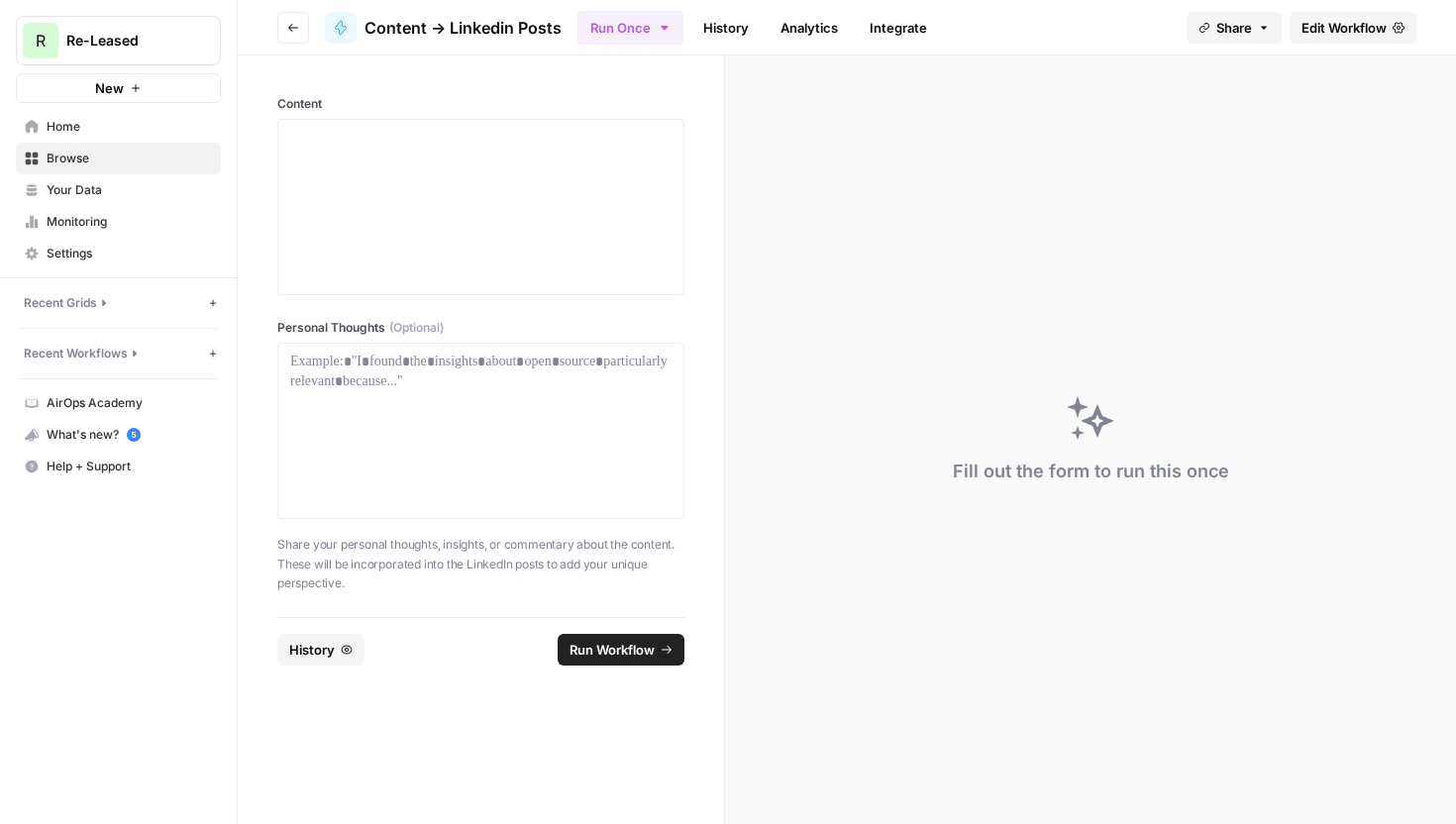 click on "Home" at bounding box center (118, 127) 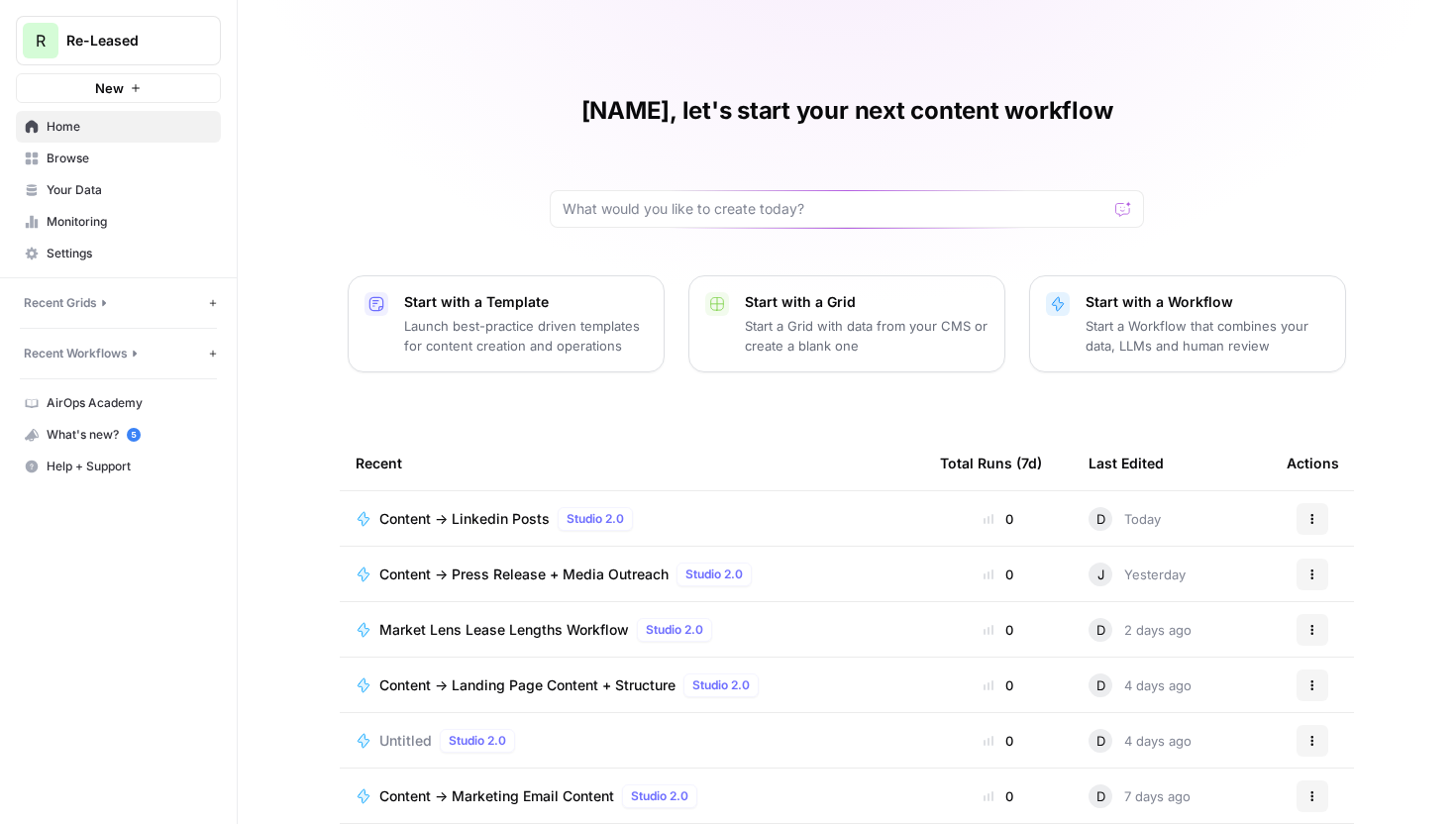 click on "Start a Workflow that combines your data, LLMs and human review" at bounding box center [1207, 336] 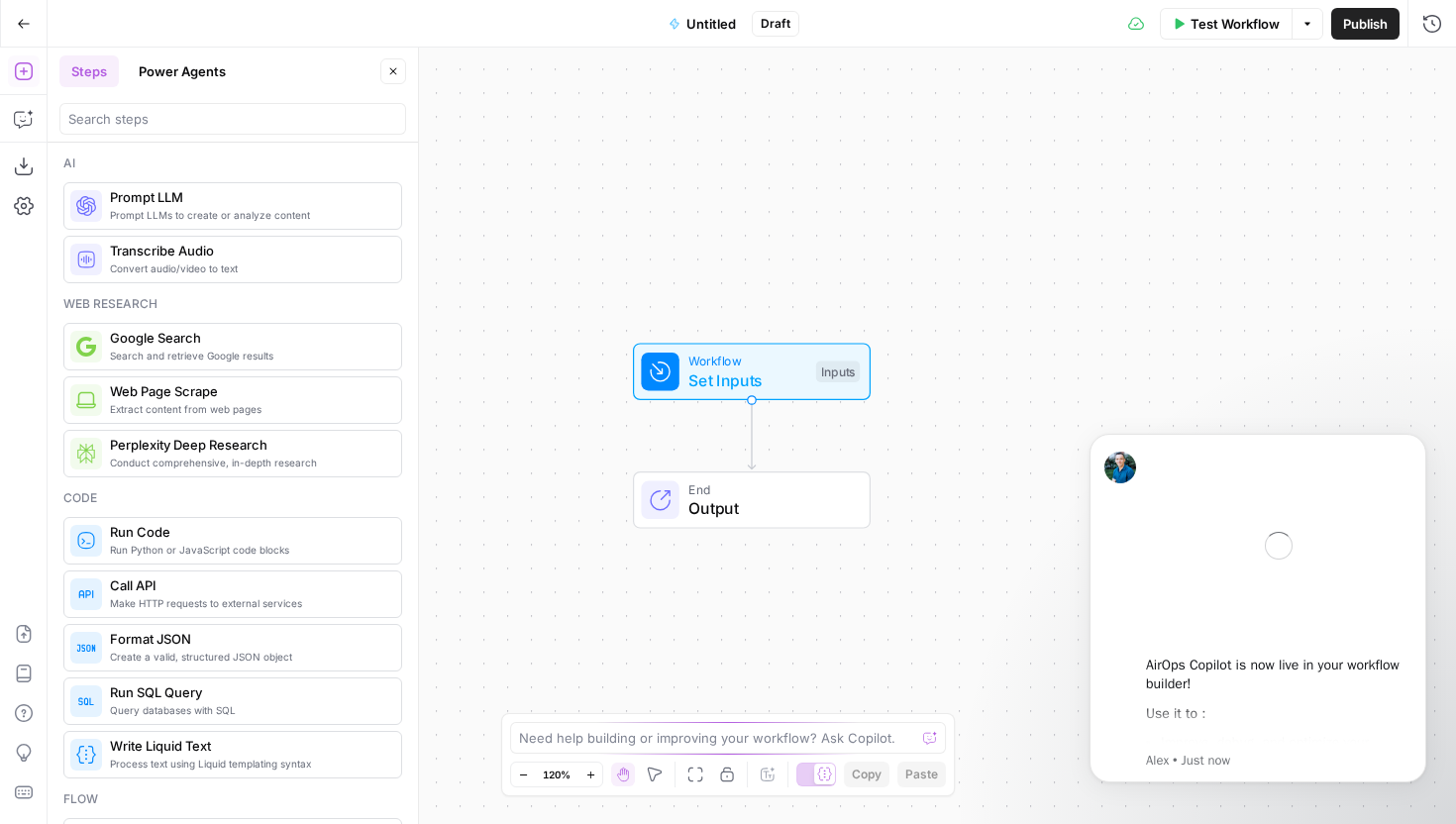 scroll, scrollTop: 0, scrollLeft: 0, axis: both 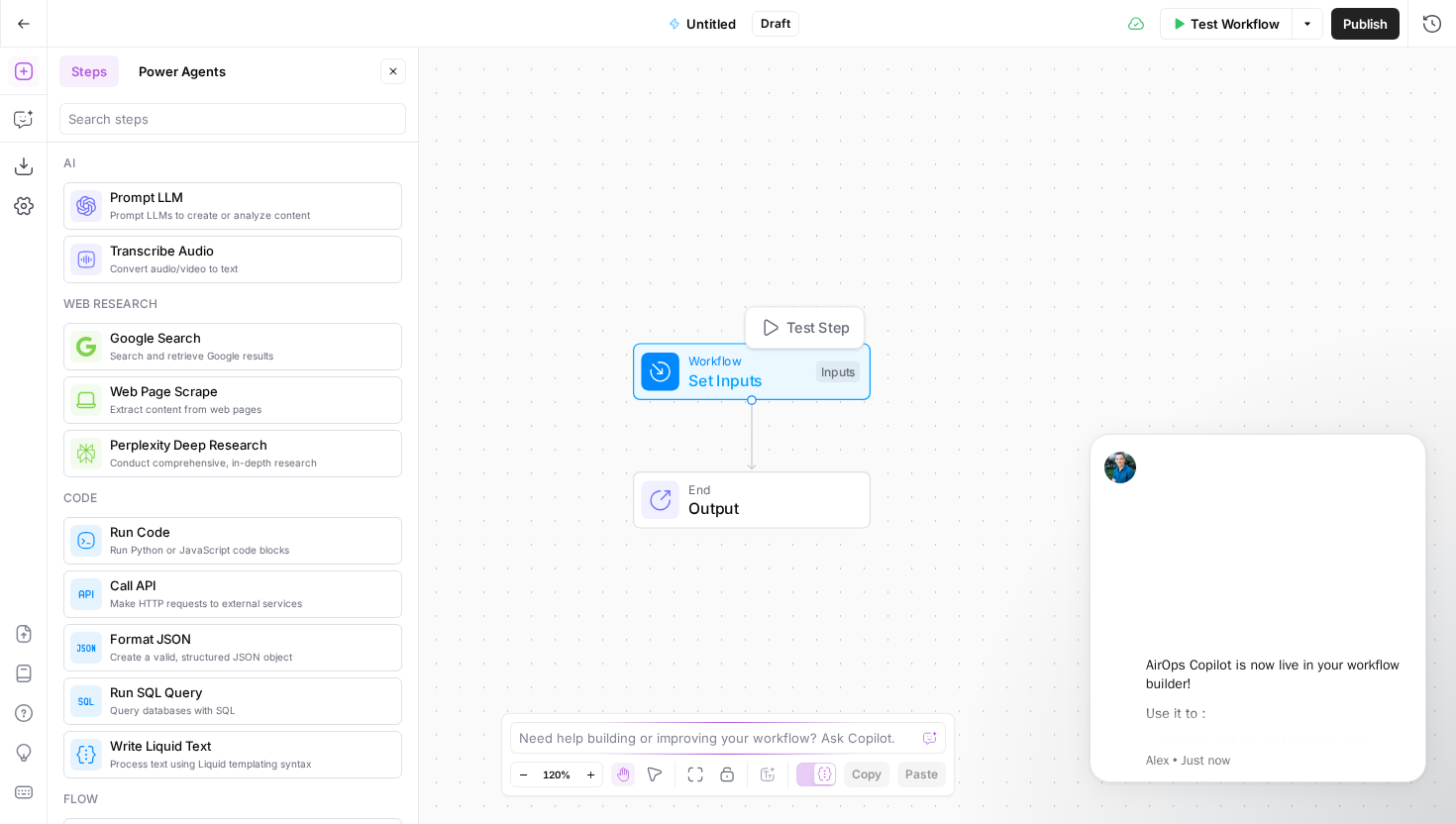 click on "Set Inputs" at bounding box center [747, 380] 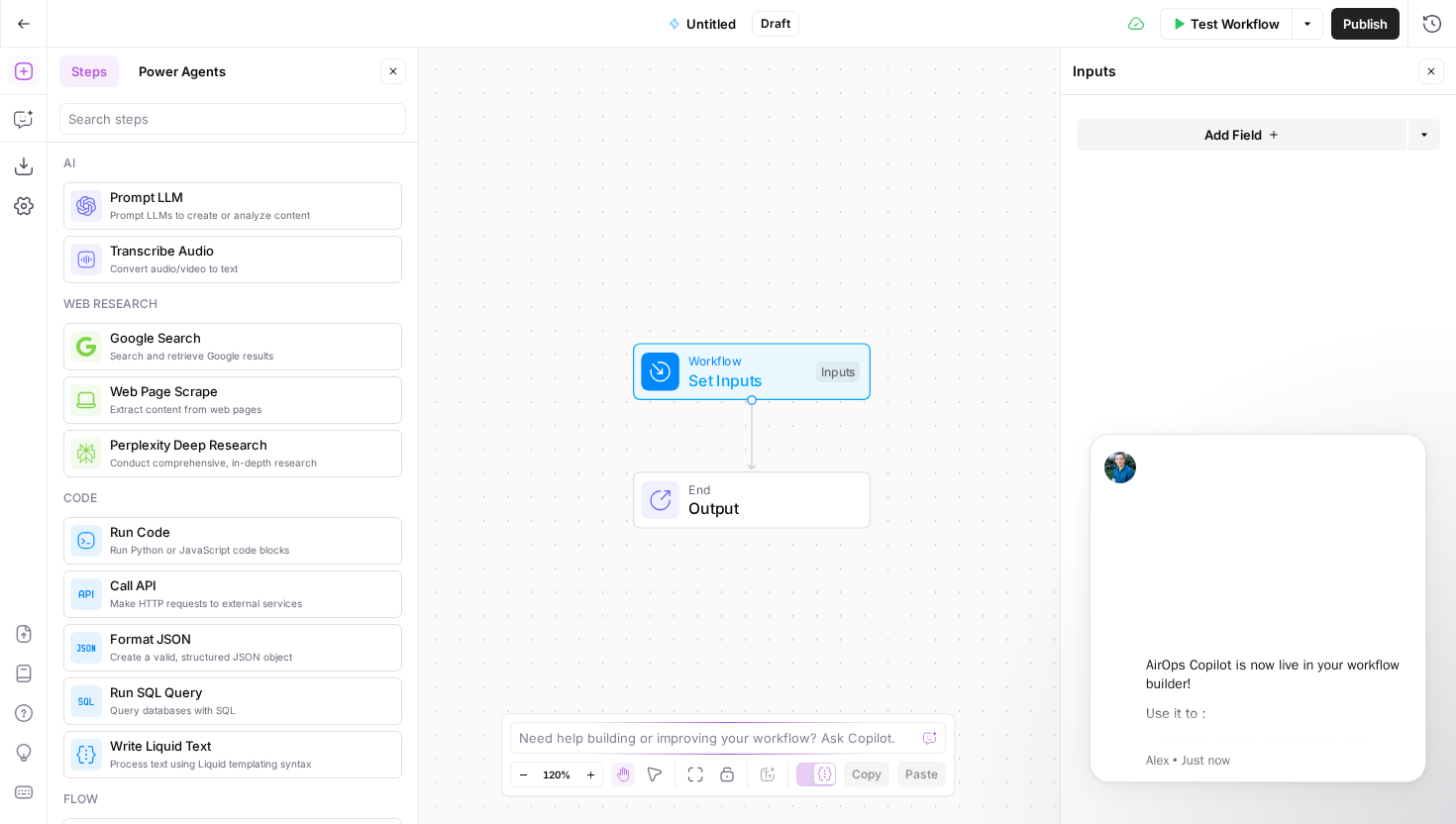 click on "Add Field" at bounding box center [1233, 135] 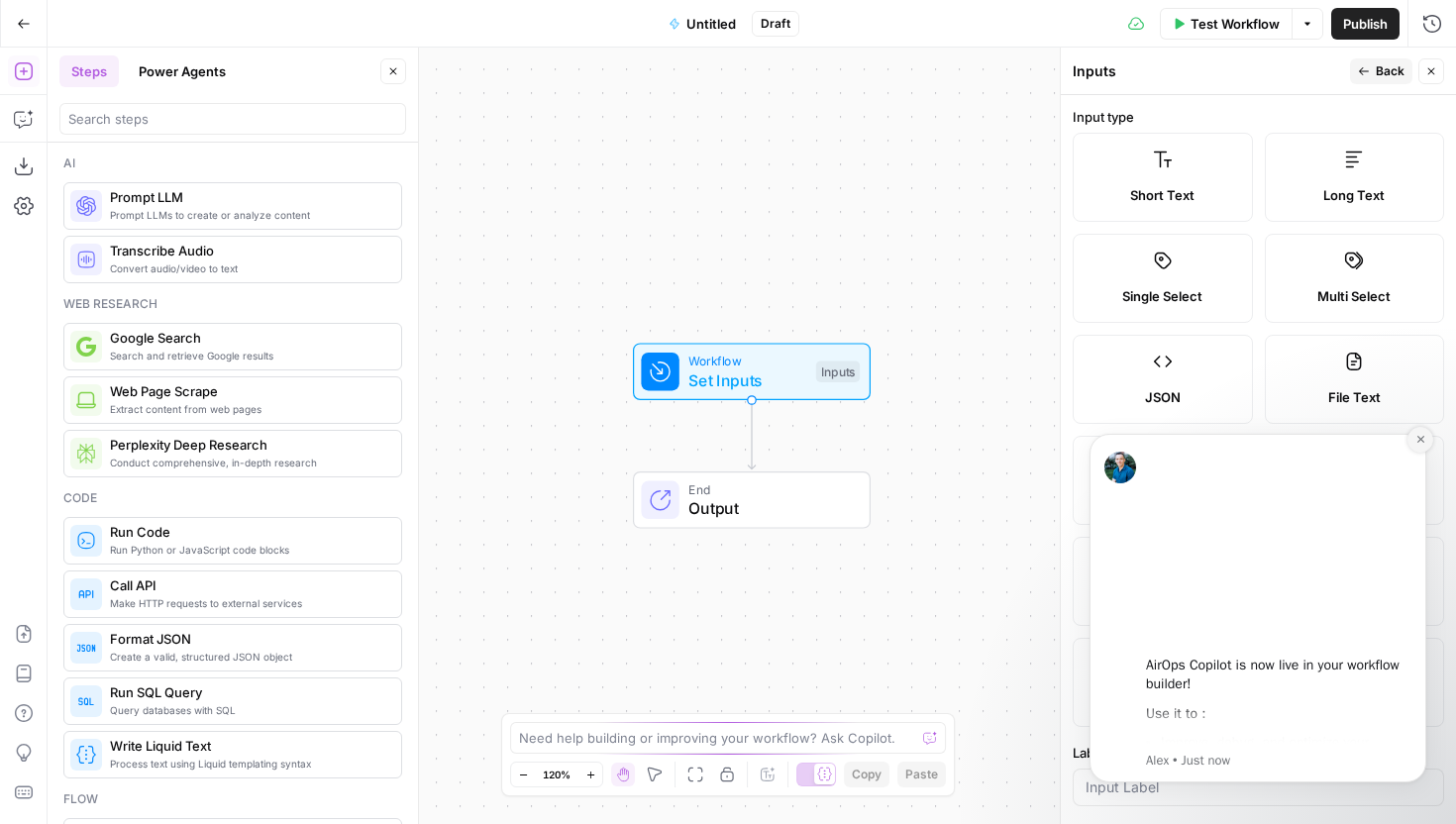 click 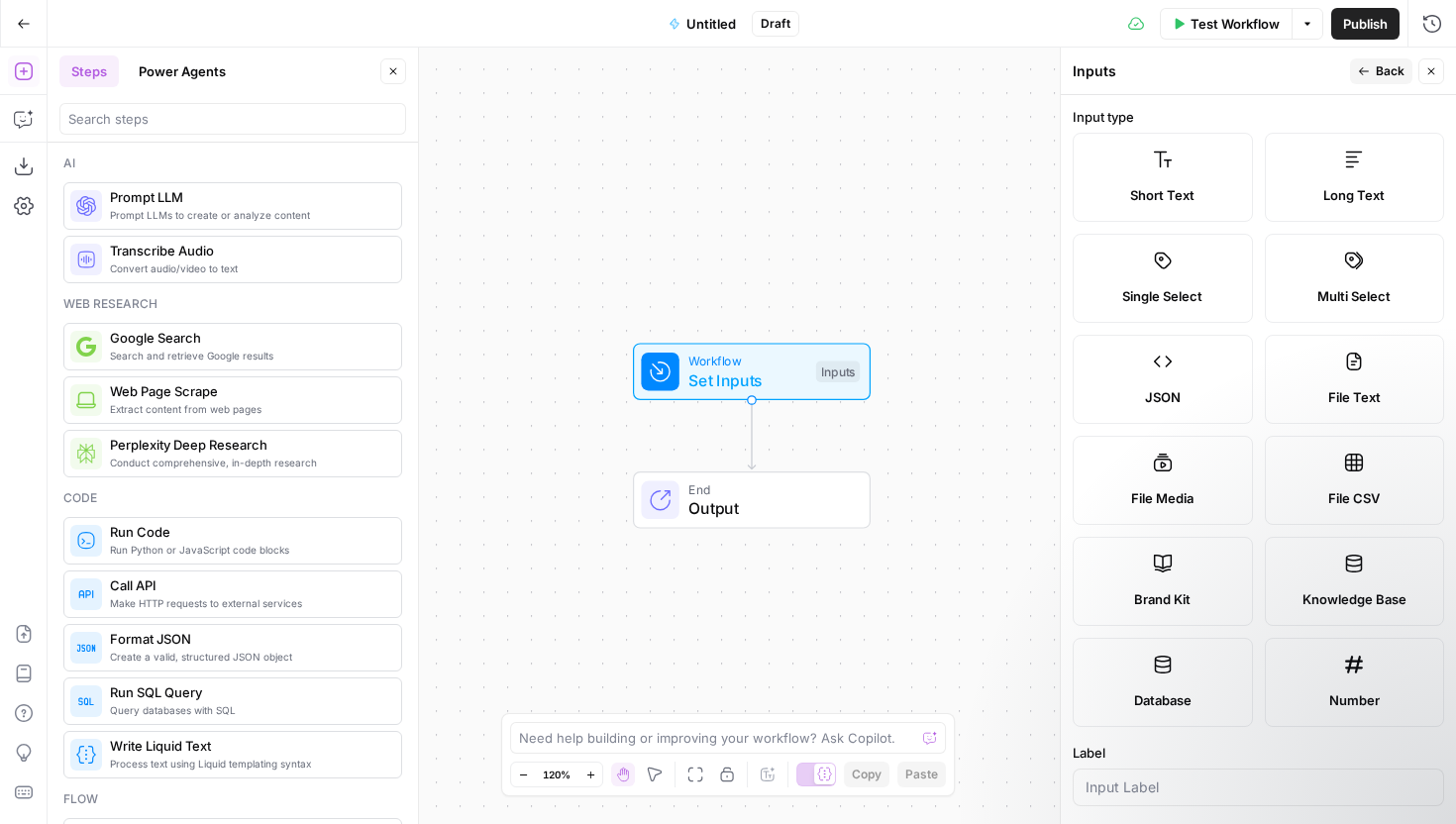 click on "Short Text" at bounding box center [1163, 177] 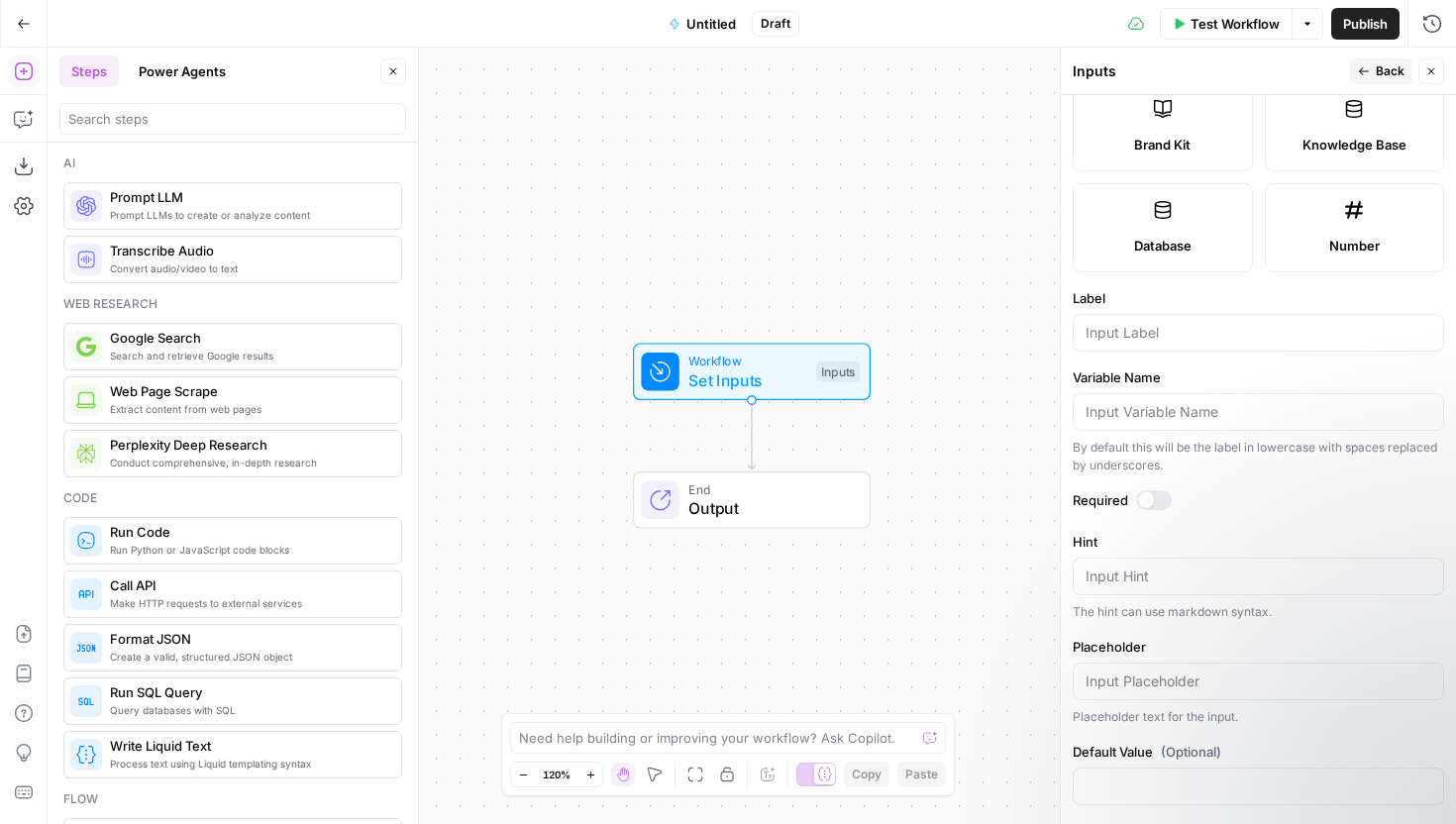 scroll, scrollTop: 486, scrollLeft: 0, axis: vertical 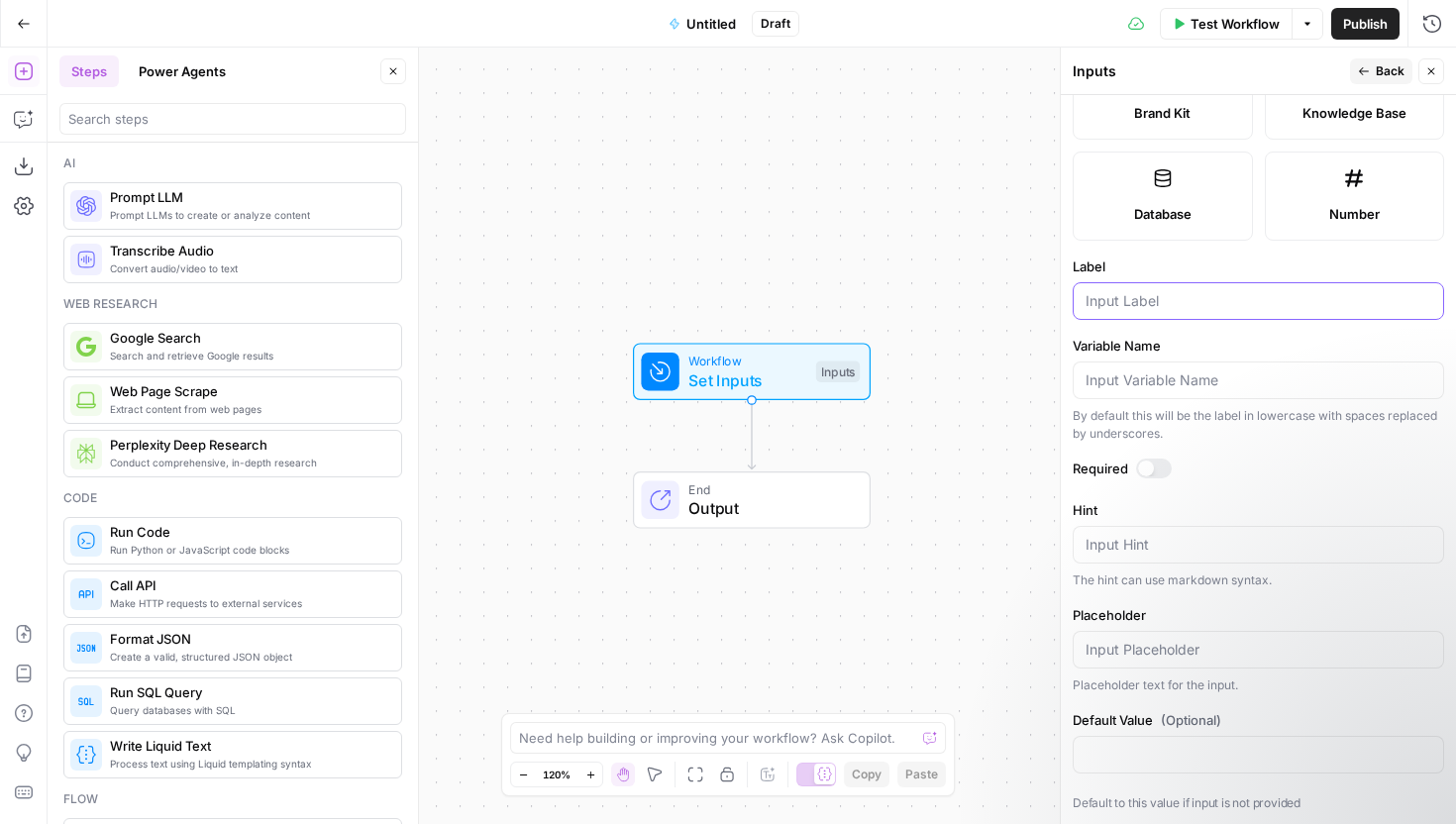 click on "Label" at bounding box center [1258, 301] 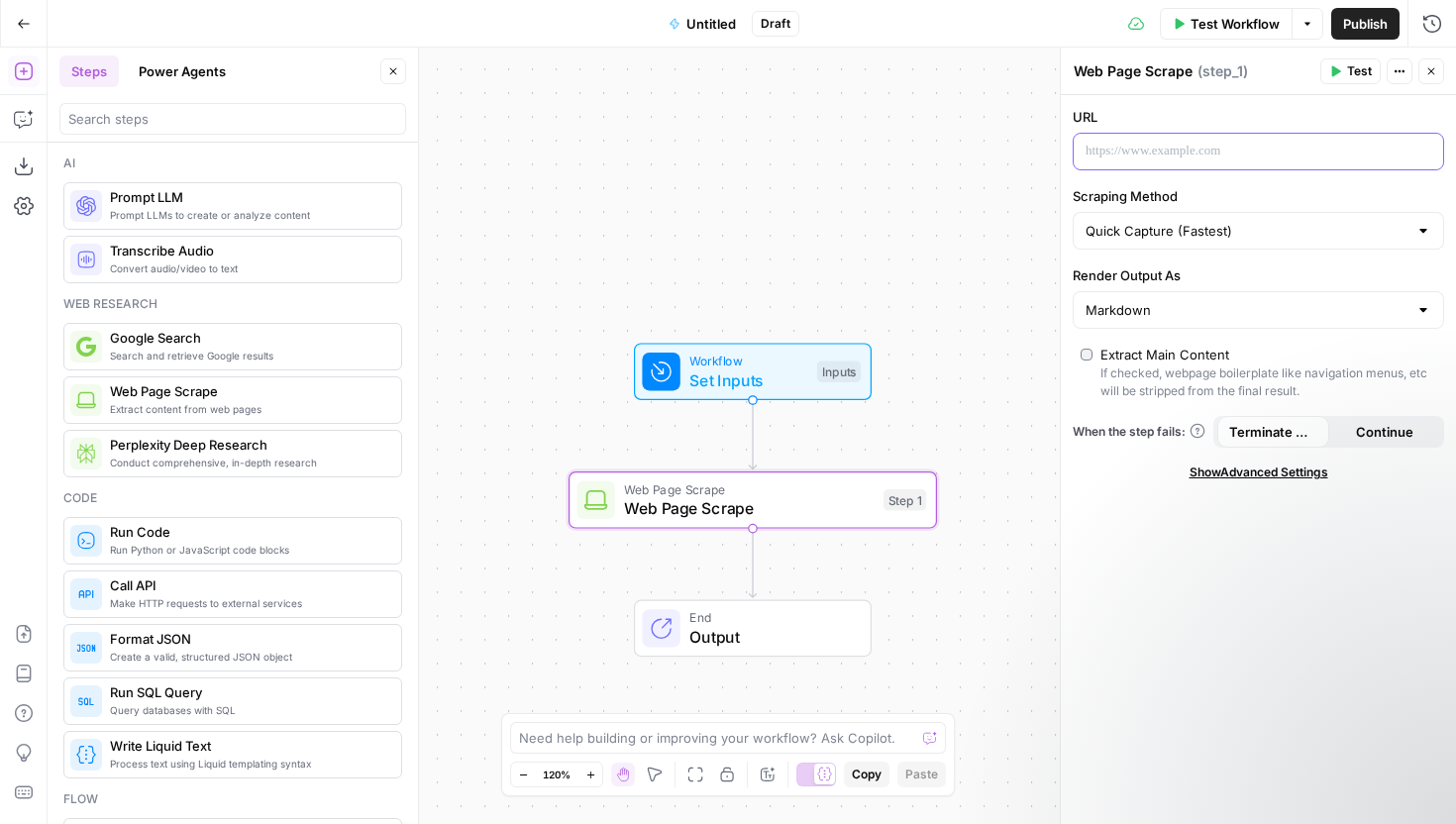 click at bounding box center [1242, 152] 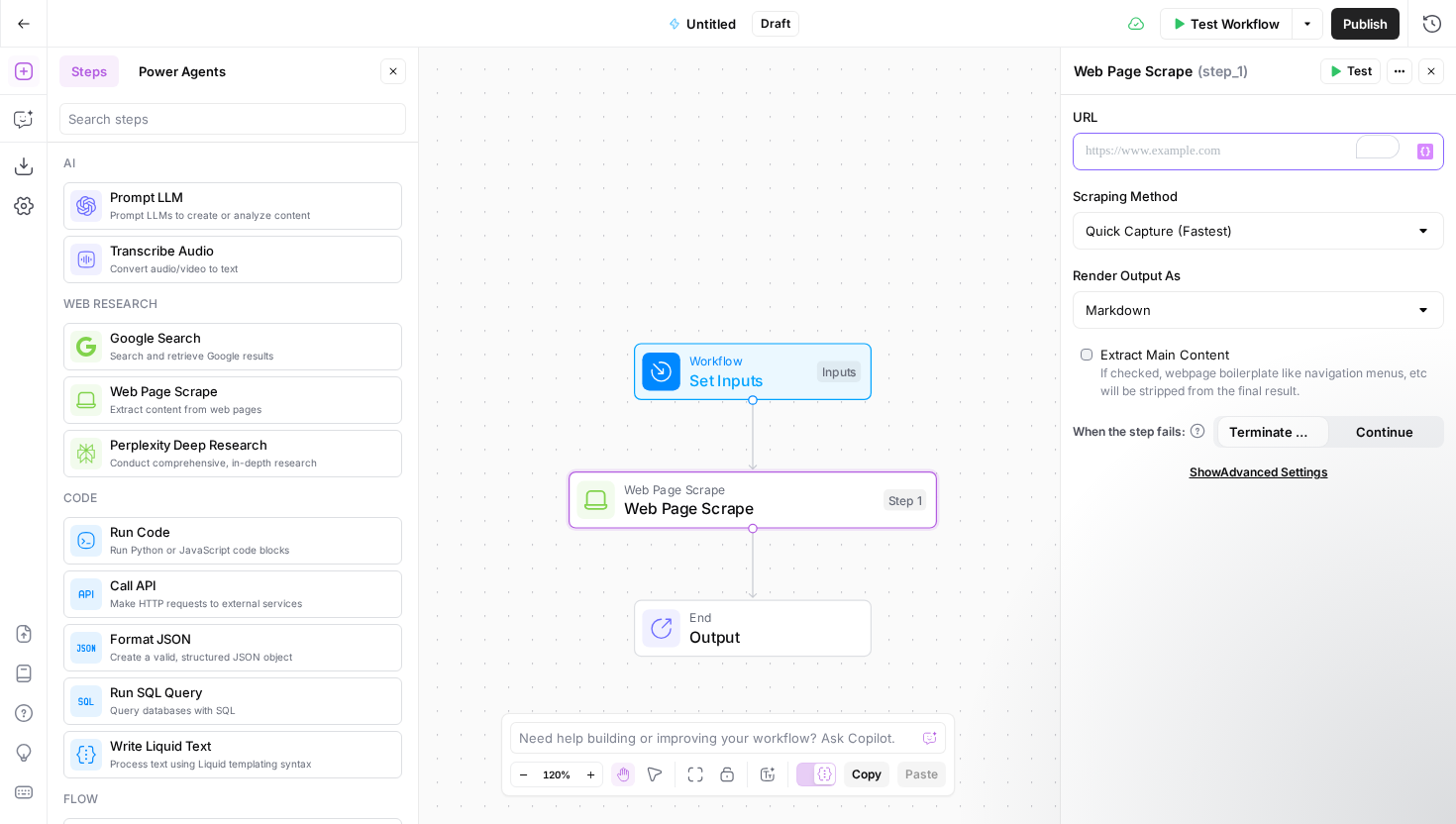 click 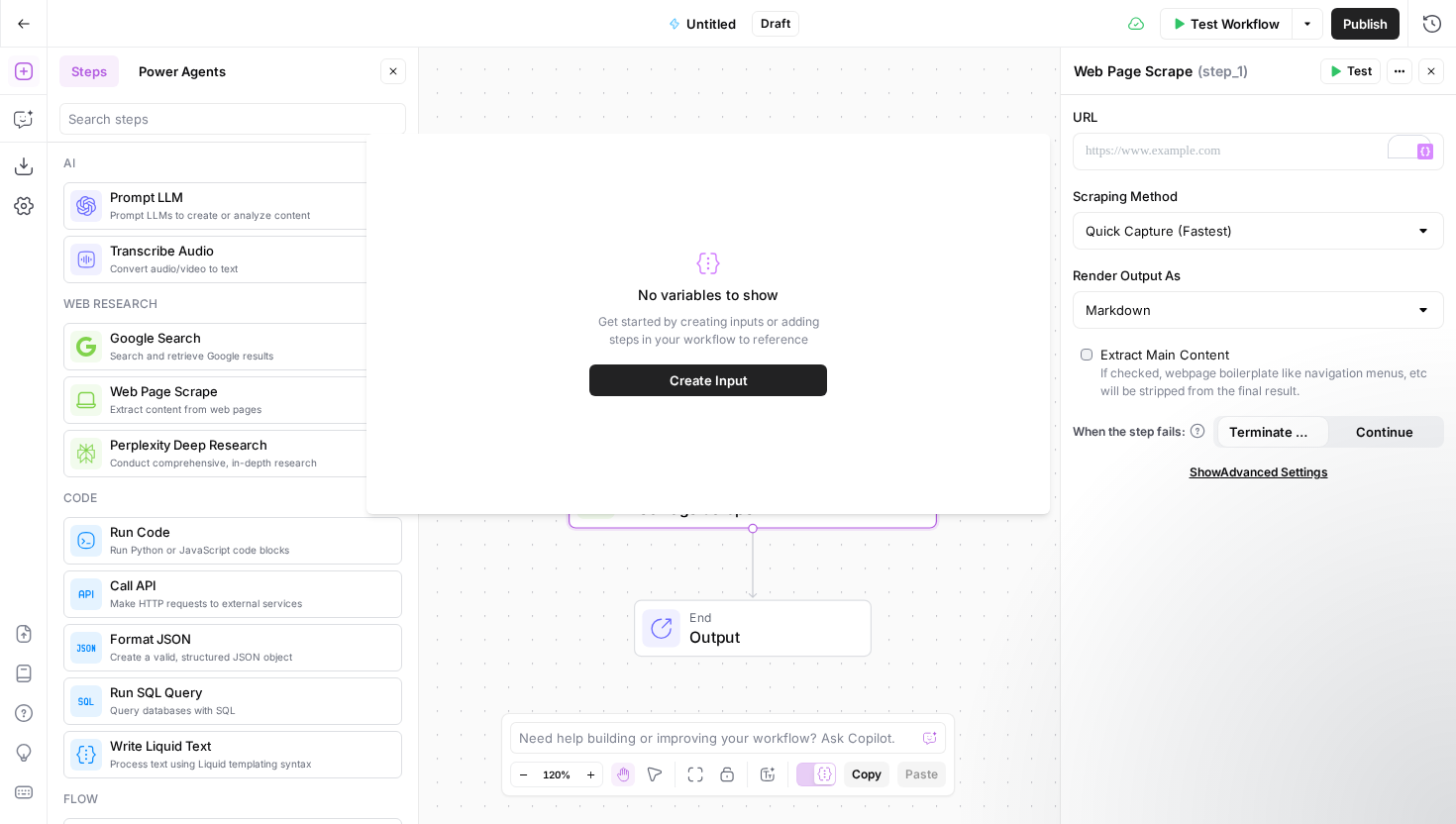 click on "URL “/” to reference Variables Menu Scraping Method Quick Capture (Fastest) Render Output As Markdown Extract Main Content If checked, webpage boilerplate like navigation menus, etc will be stripped from the final result. When the step fails: Terminate Workflow Continue Show  Advanced Settings" at bounding box center (1258, 460) 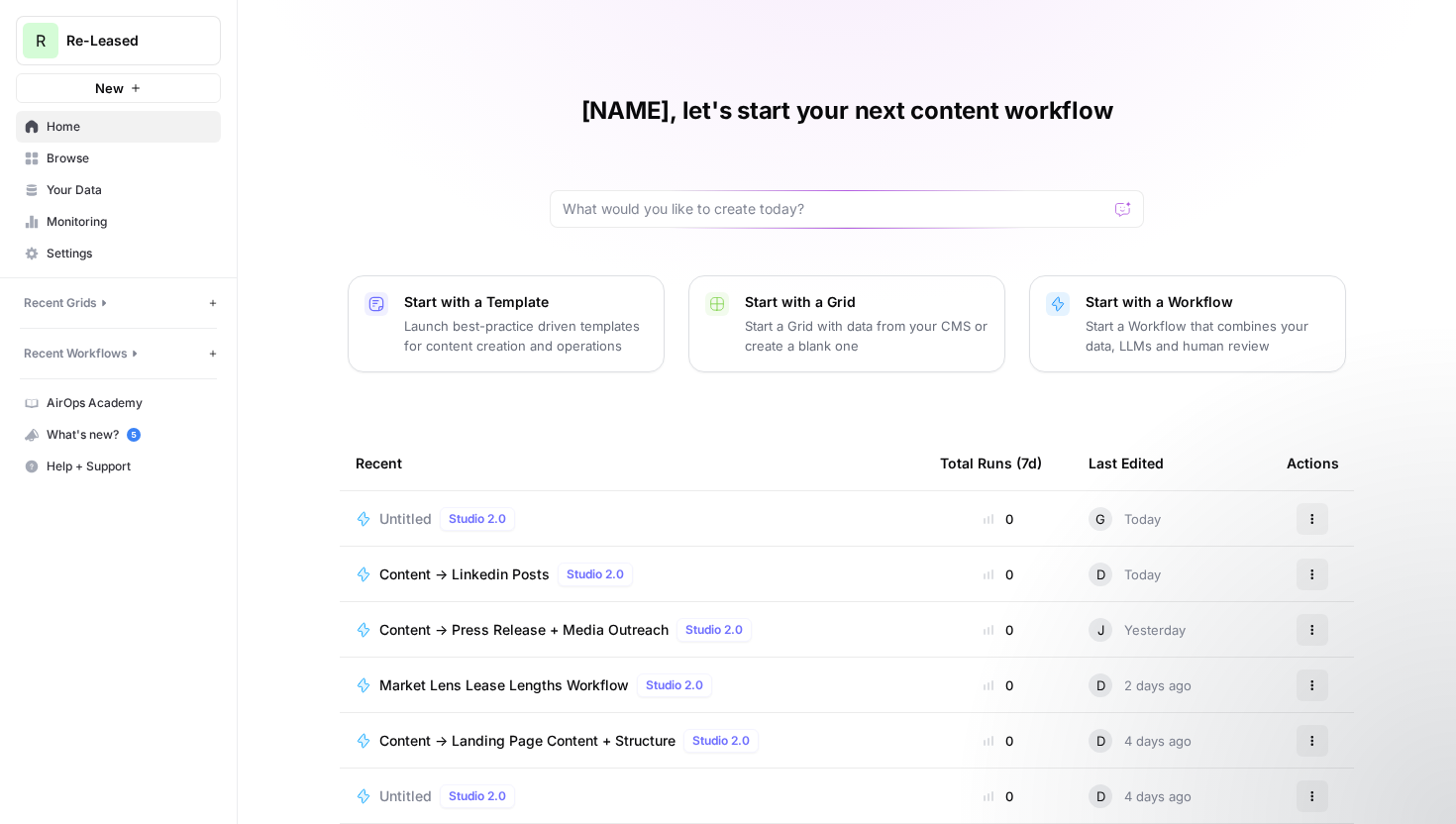 click on "[NAME], let's start your next content workflow Start with a Template Launch best-practice driven templates for content creation and operations Start with a Grid Start a Grid with data from your CMS or create a blank one Start with a Workflow Start a Workflow that combines your data, LLMs and human review Recent Total Runs (7d) Last Edited Actions Untitled Studio 2.0 0 G Today Actions Content -> Linkedin Posts Studio 2.0 0 D Today Actions Content -> Press Release + Media Outreach Studio 2.0 0 J Yesterday Actions Market Lens Lease Lengths Workflow Studio 2.0 0 D 2 days ago Actions Content -> Landing Page Content + Structure Studio 2.0 0 D 4 days ago Actions Untitled Studio 2.0 0 D 4 days ago Actions Content -> Marketing Email Content  Studio 2.0 0 D 7 days ago Actions" at bounding box center (847, 456) 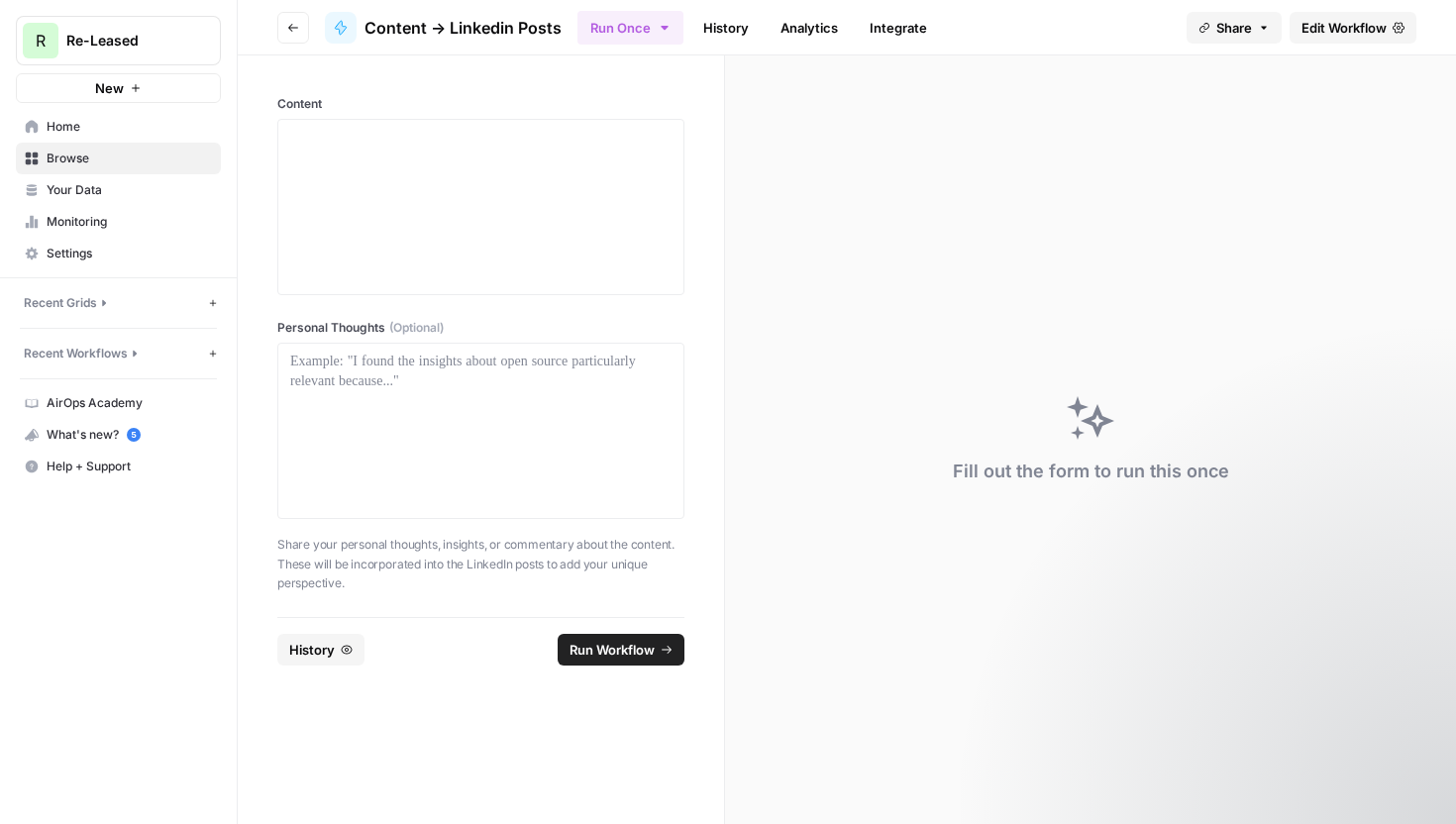 click on "Share your personal thoughts, insights, or commentary about the content. These will be incorporated into the LinkedIn posts to add your unique perspective." at bounding box center (480, 564) 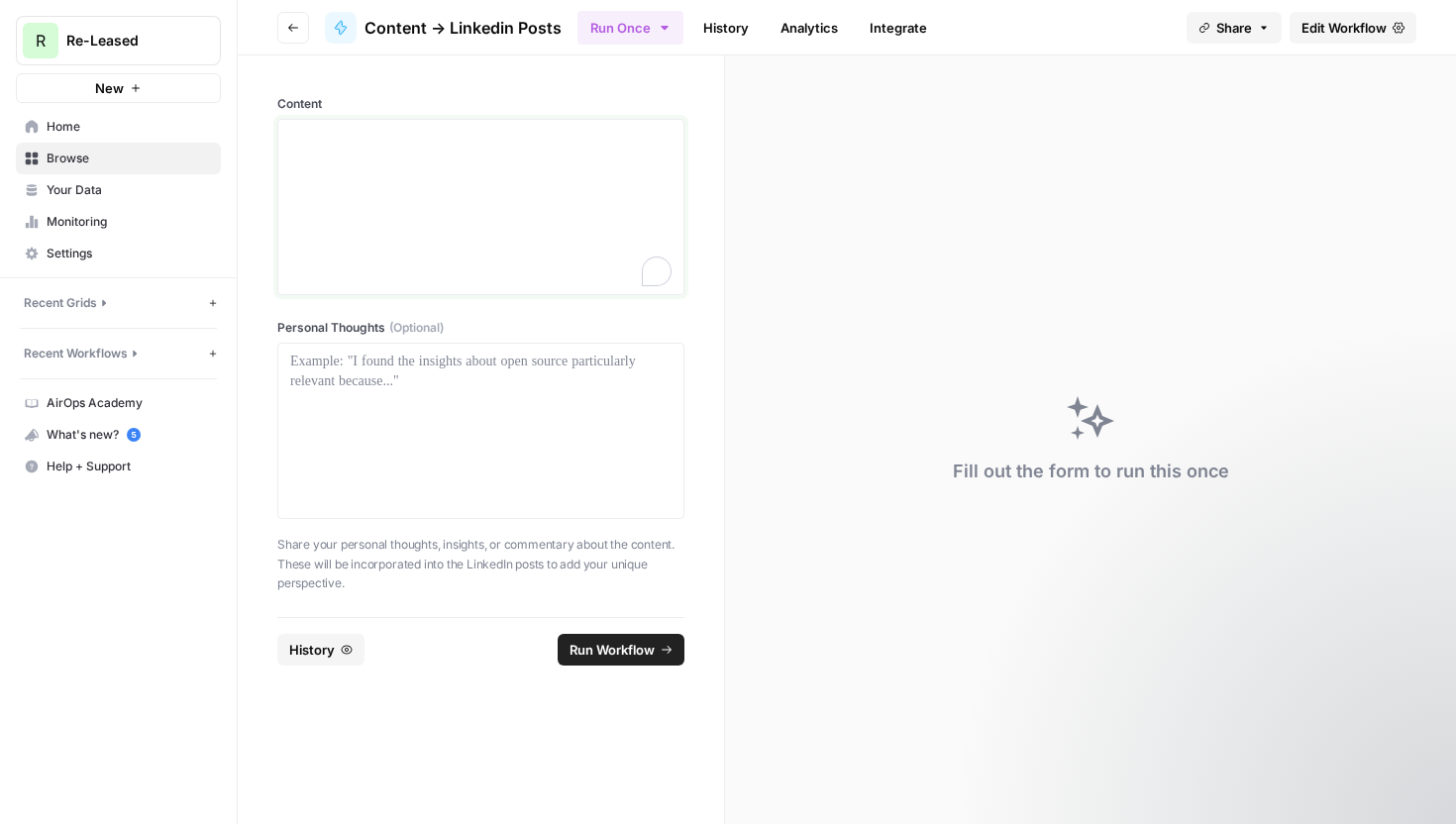 click at bounding box center [480, 207] 